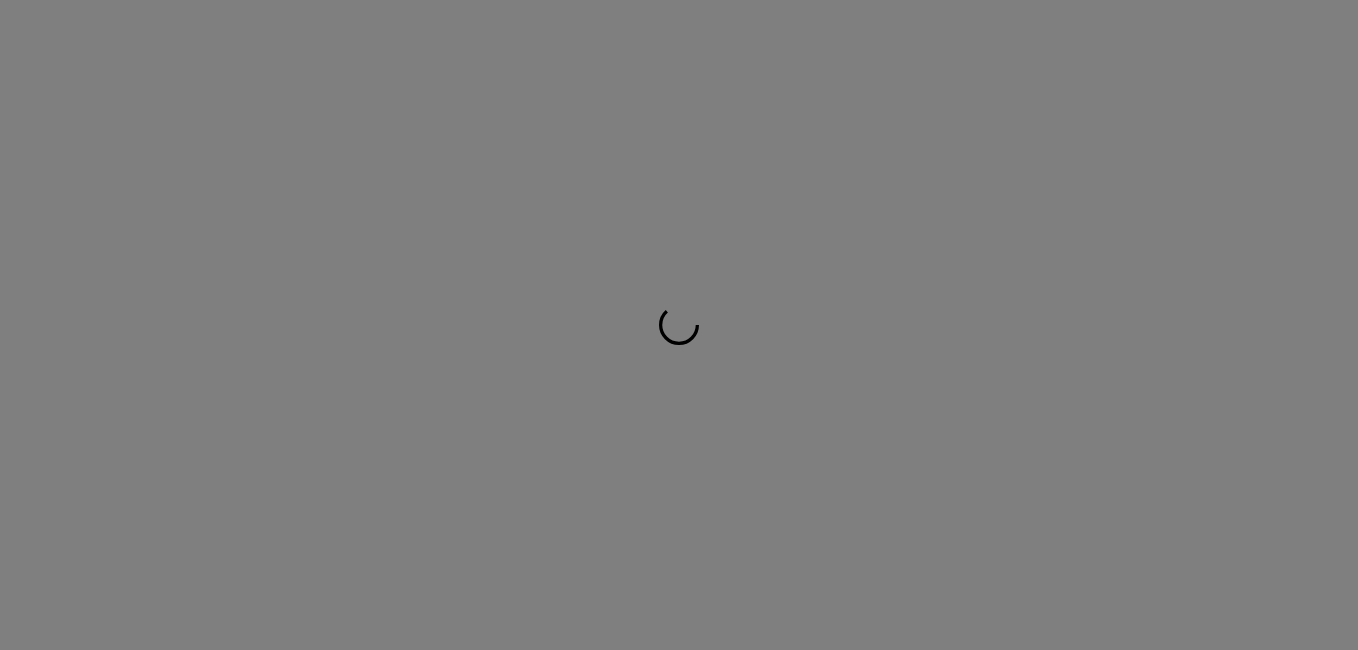 scroll, scrollTop: 0, scrollLeft: 0, axis: both 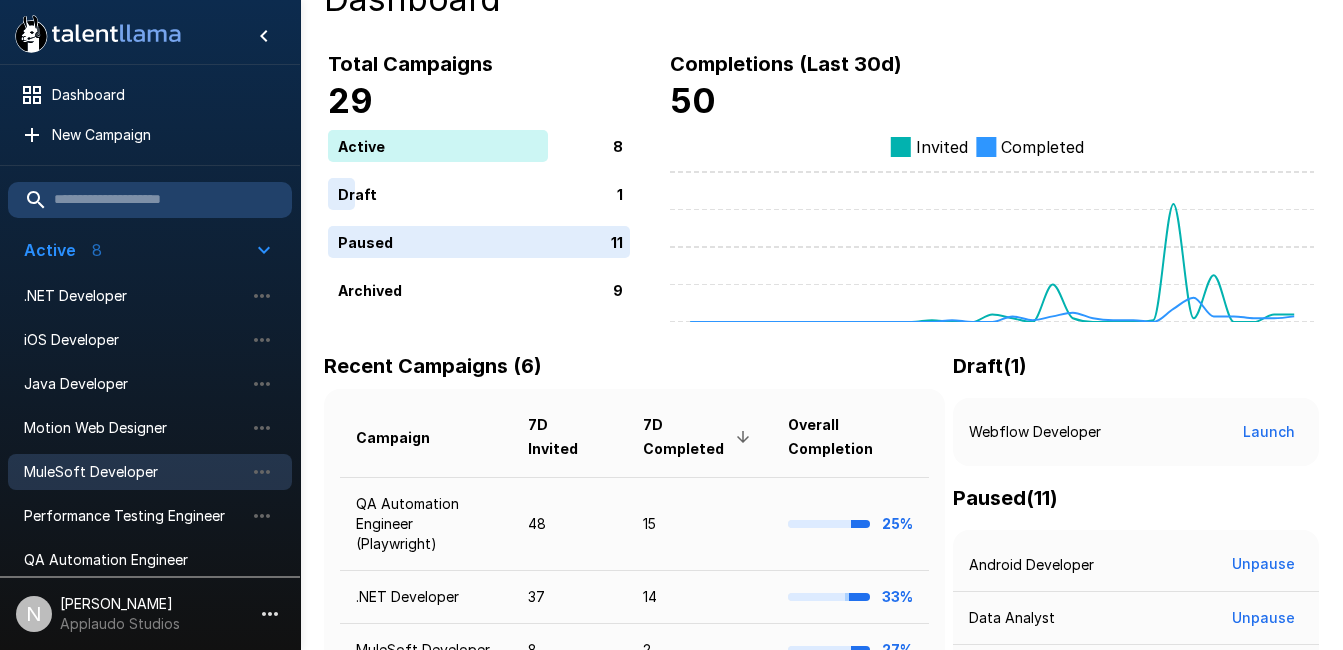 click on "MuleSoft Developer" at bounding box center [134, 472] 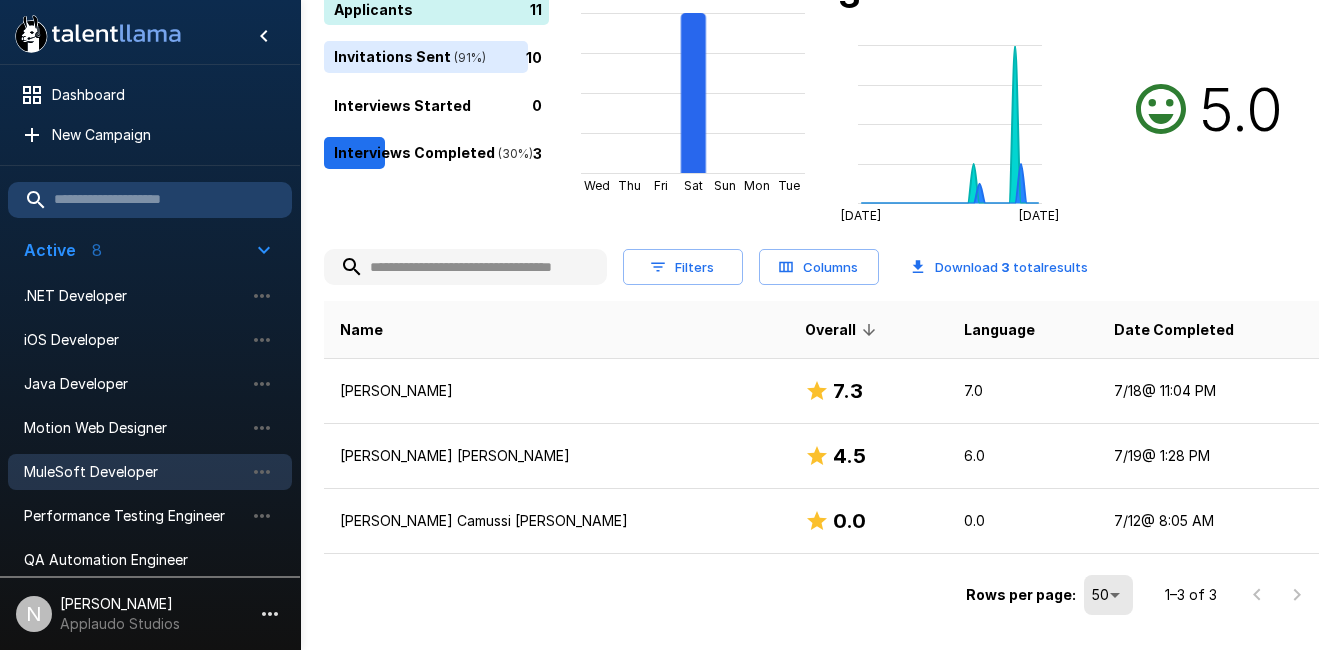 scroll, scrollTop: 251, scrollLeft: 0, axis: vertical 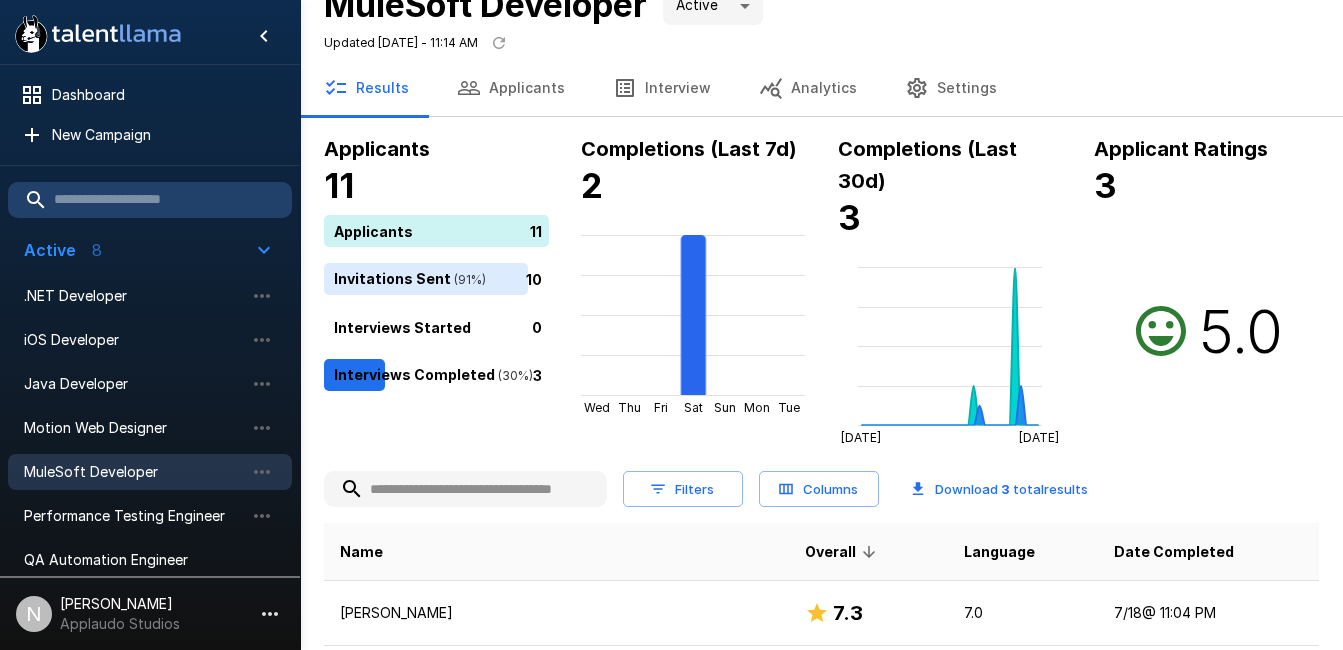 click on "Interview" at bounding box center (662, 88) 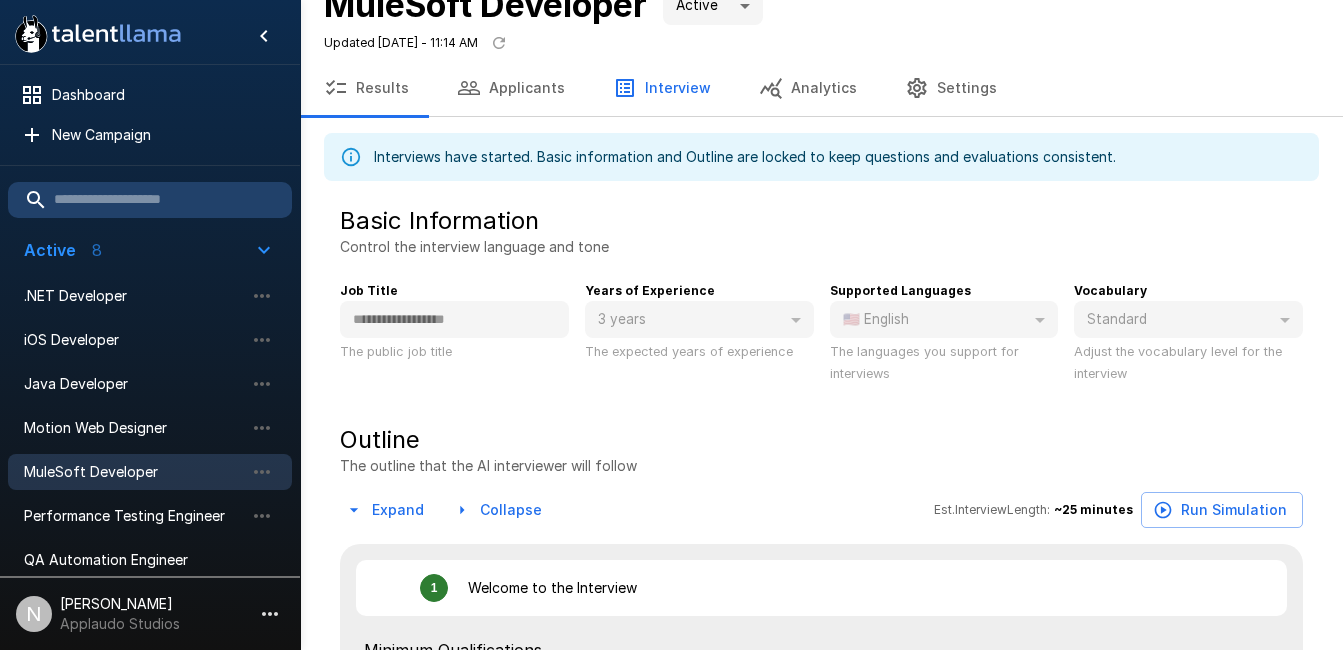 type on "*" 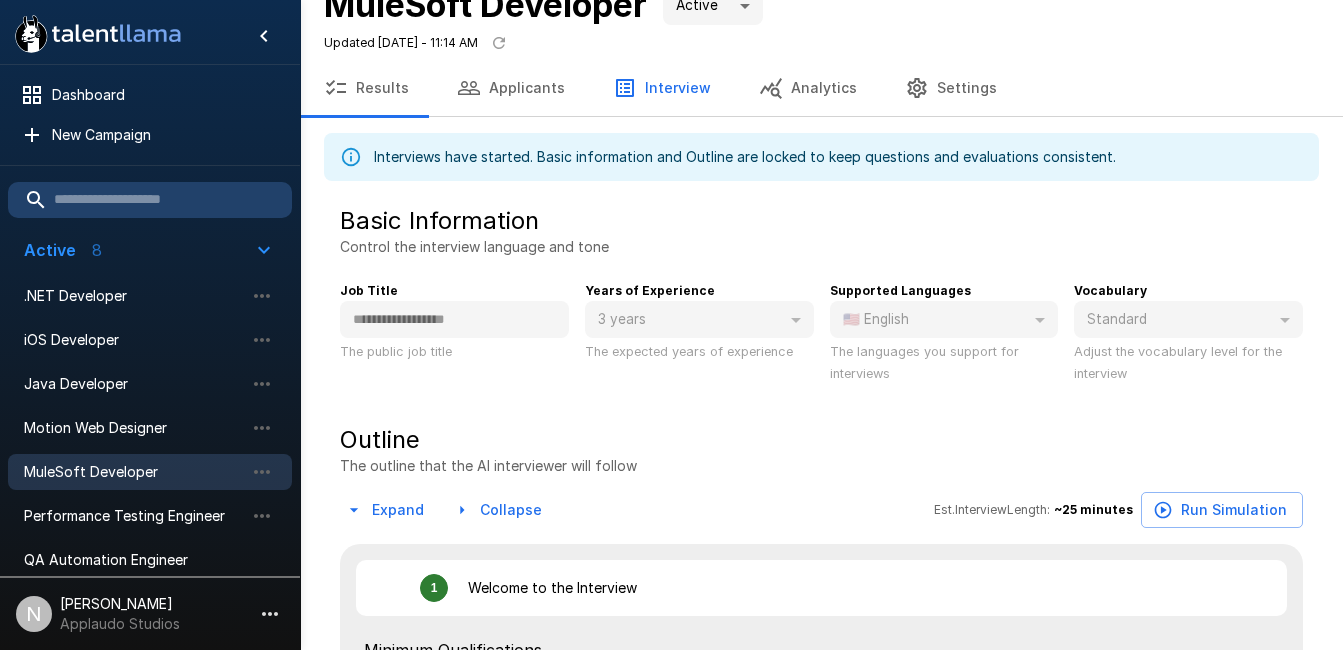 type on "*" 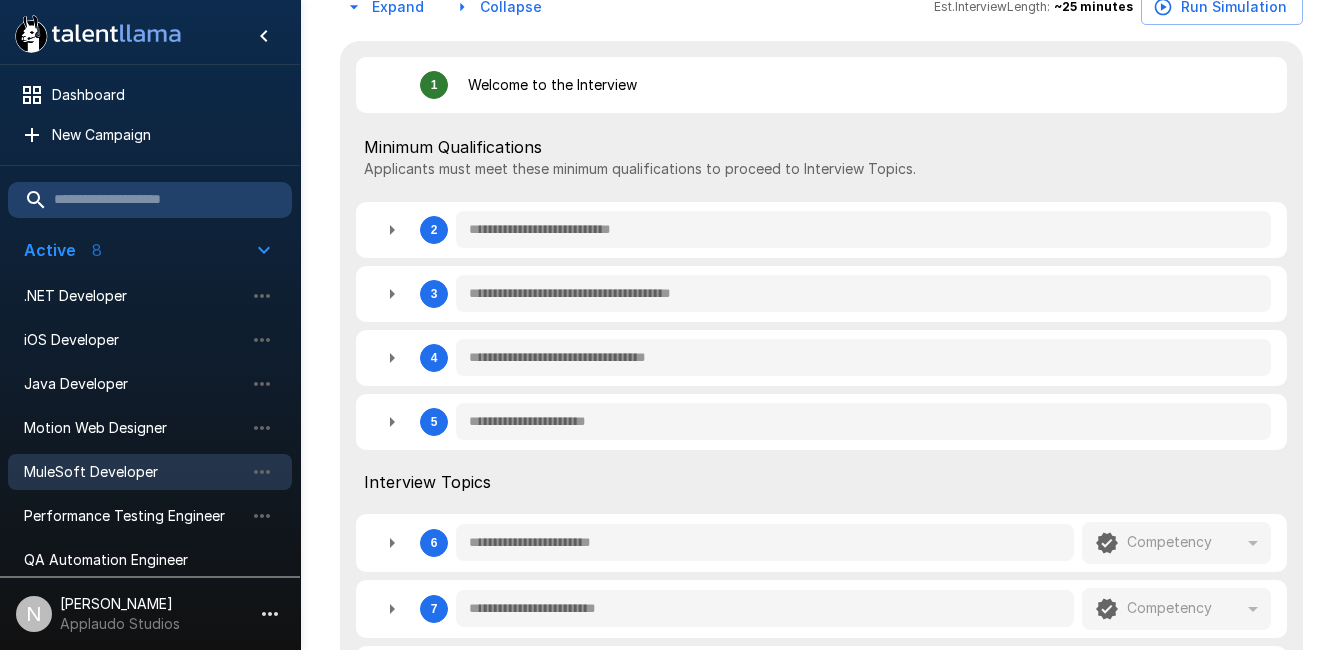 scroll, scrollTop: 536, scrollLeft: 0, axis: vertical 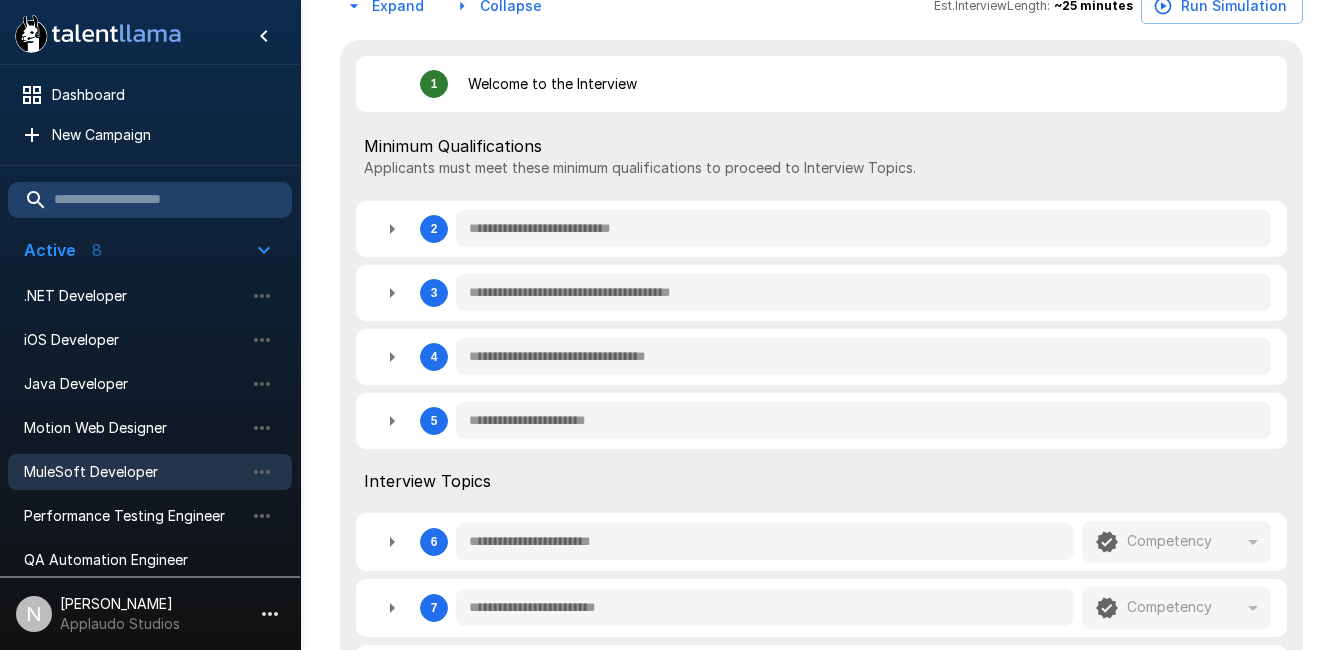 type on "*" 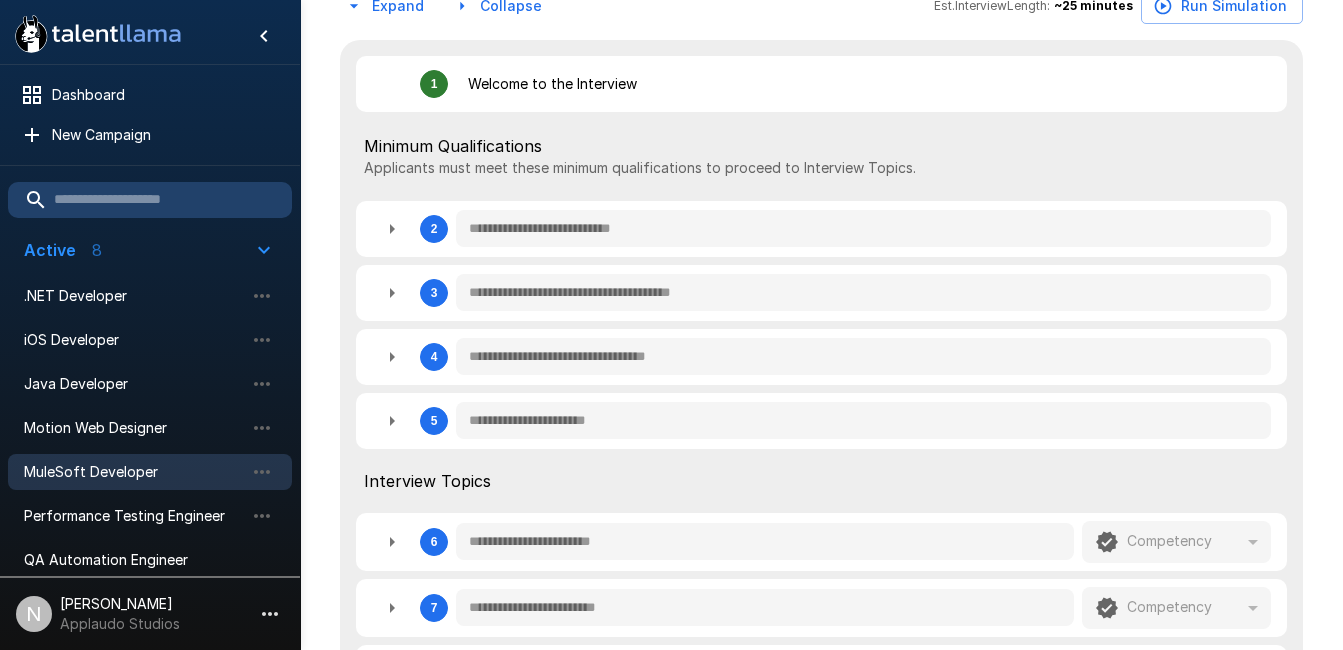 type on "*" 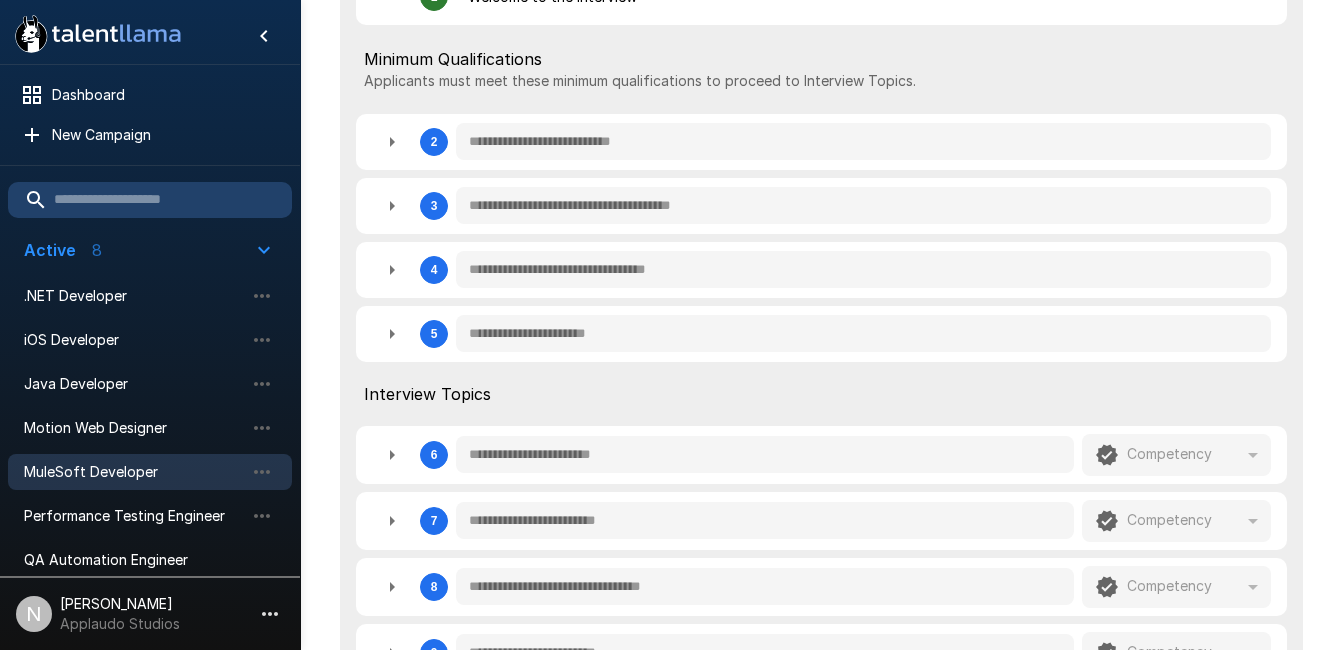 type on "*" 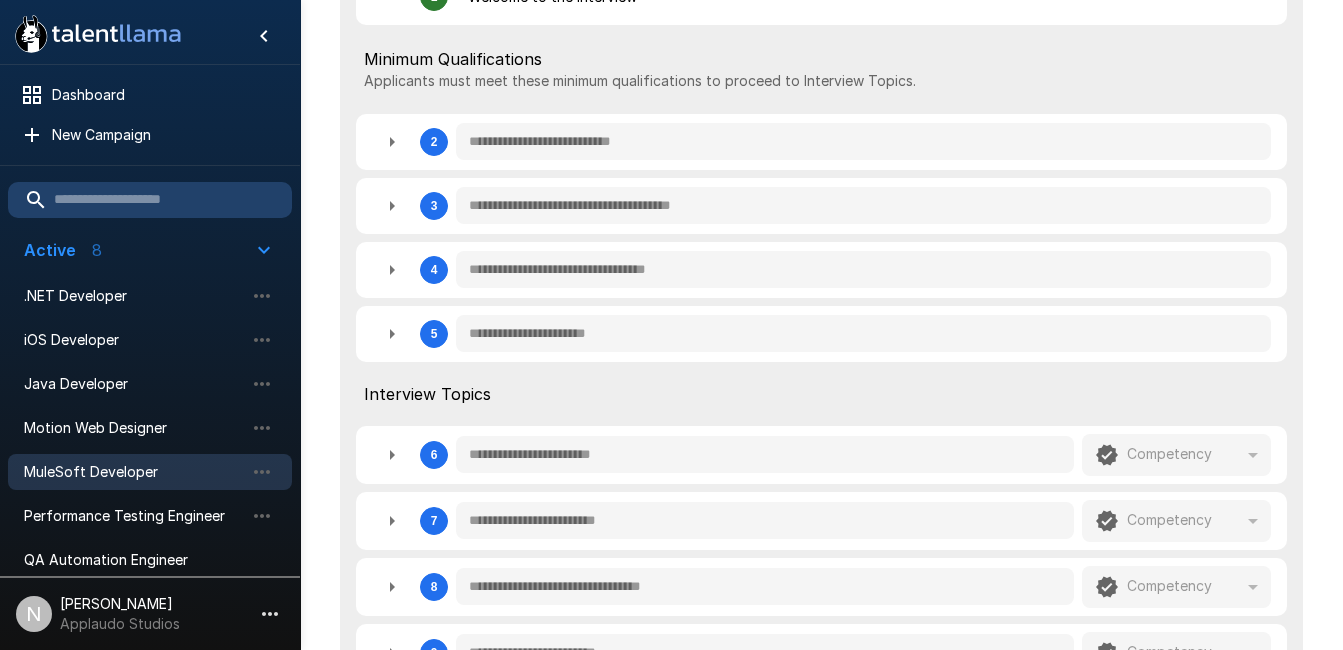 type on "*" 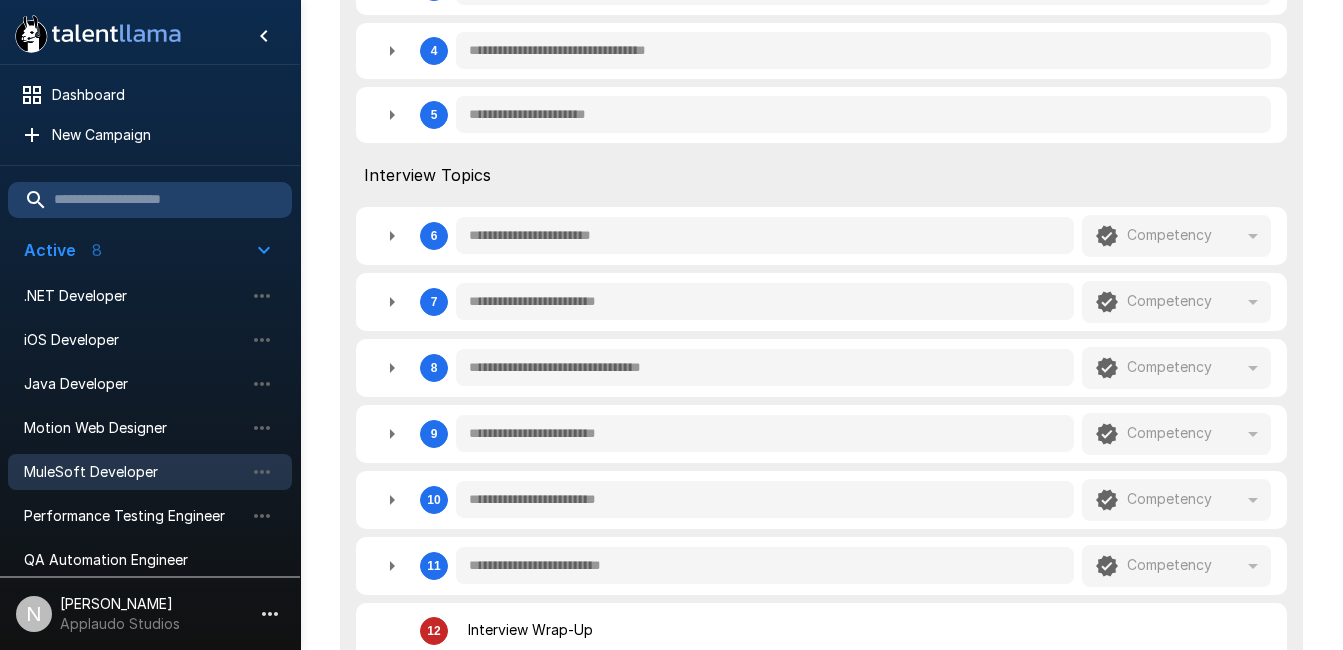 scroll, scrollTop: 877, scrollLeft: 0, axis: vertical 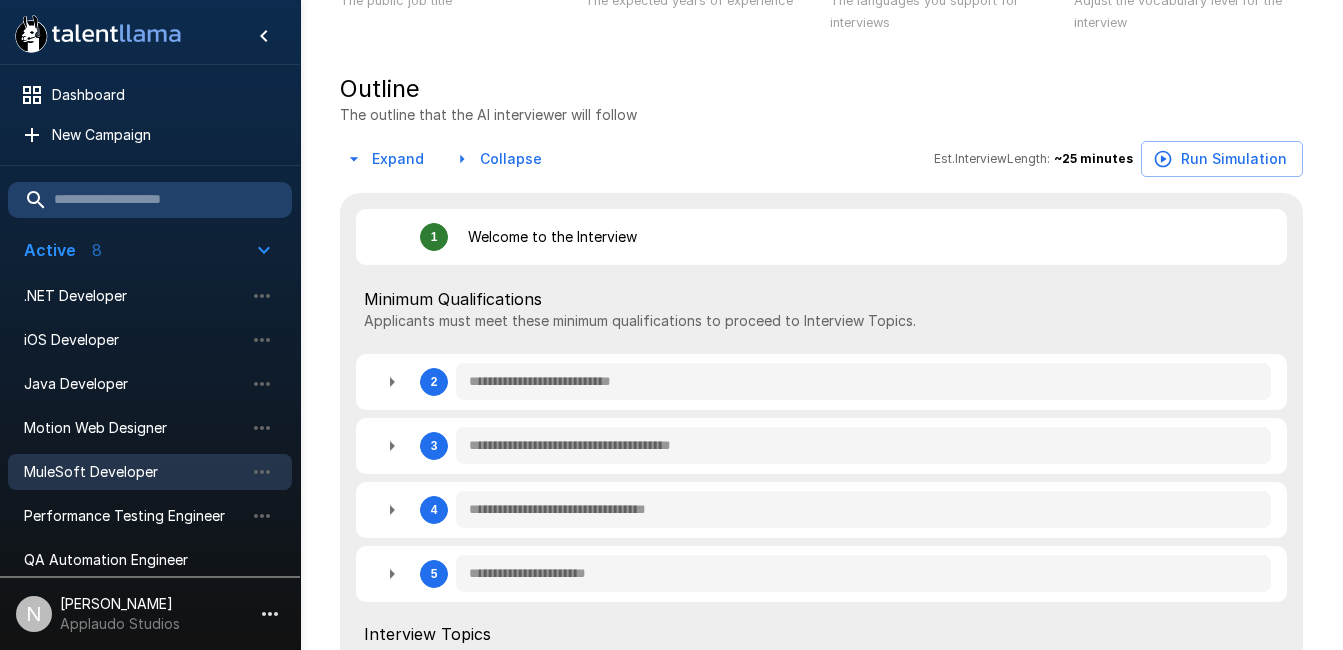 type on "*" 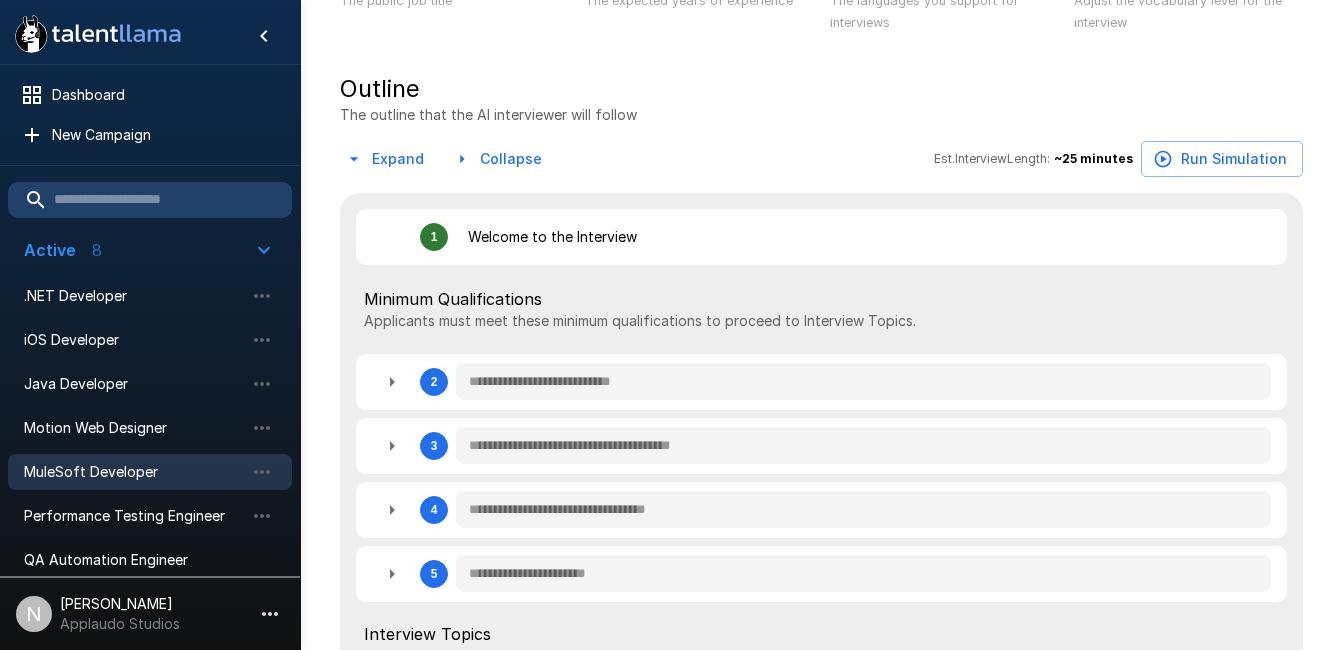 type on "*" 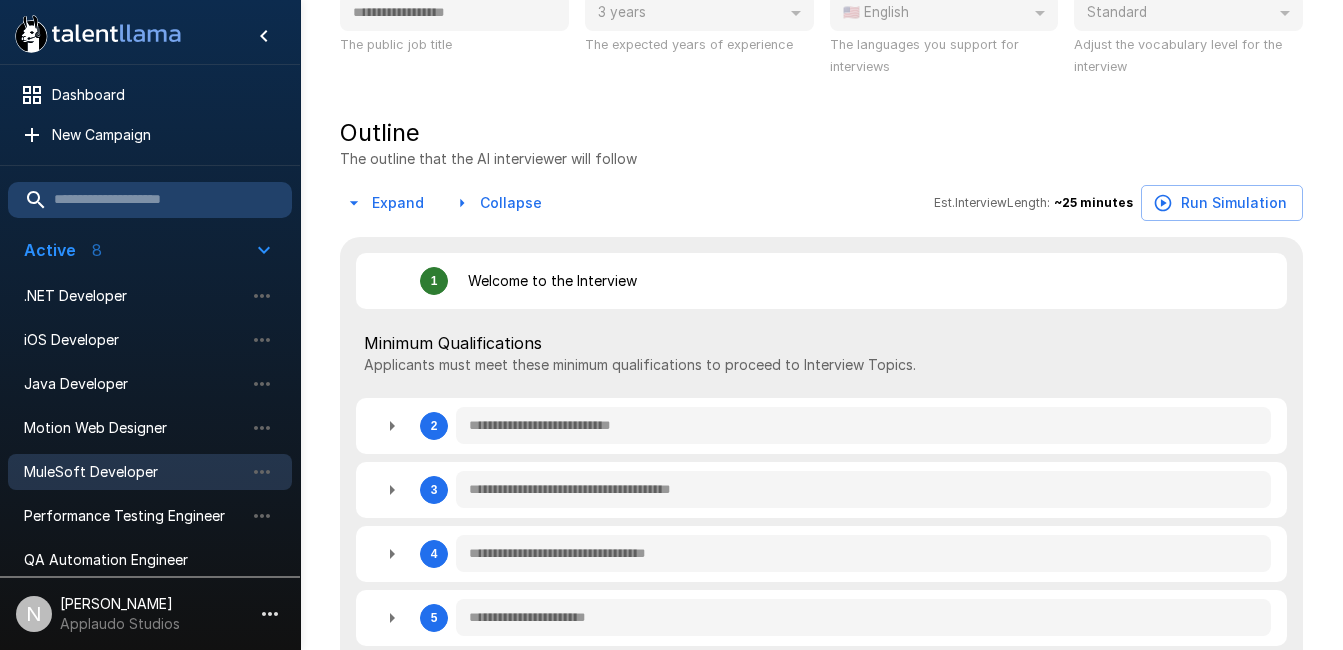 type on "*" 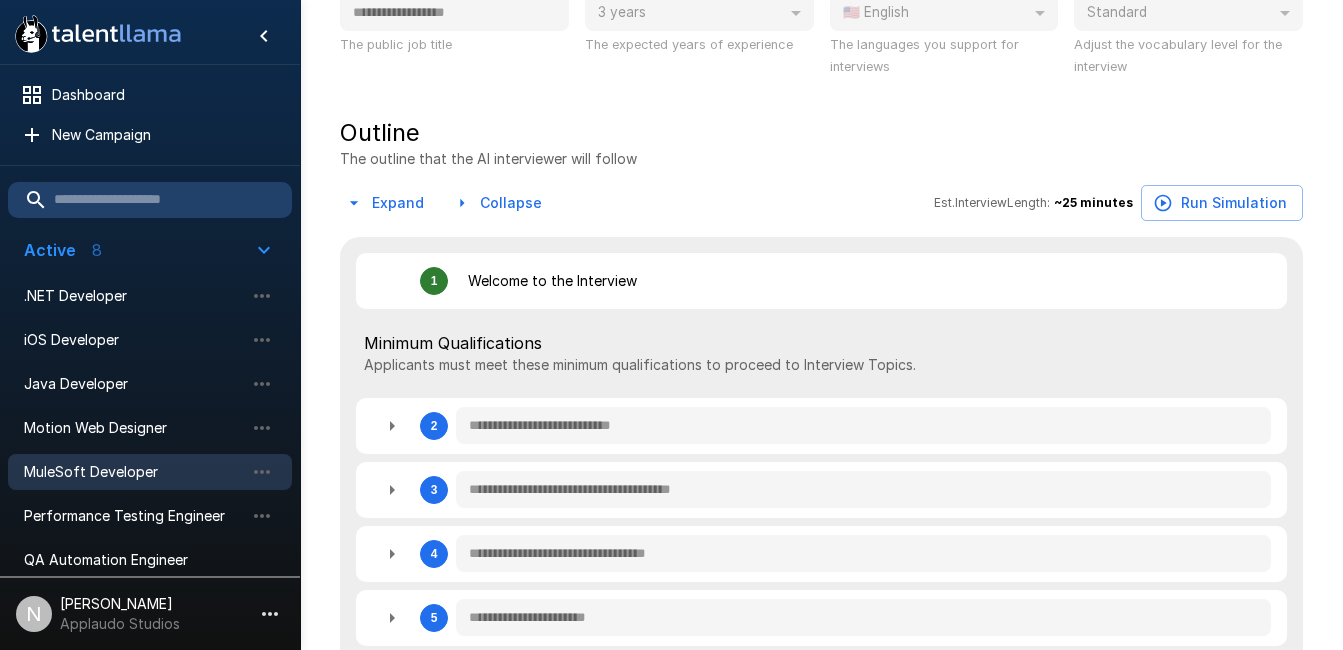 type on "*" 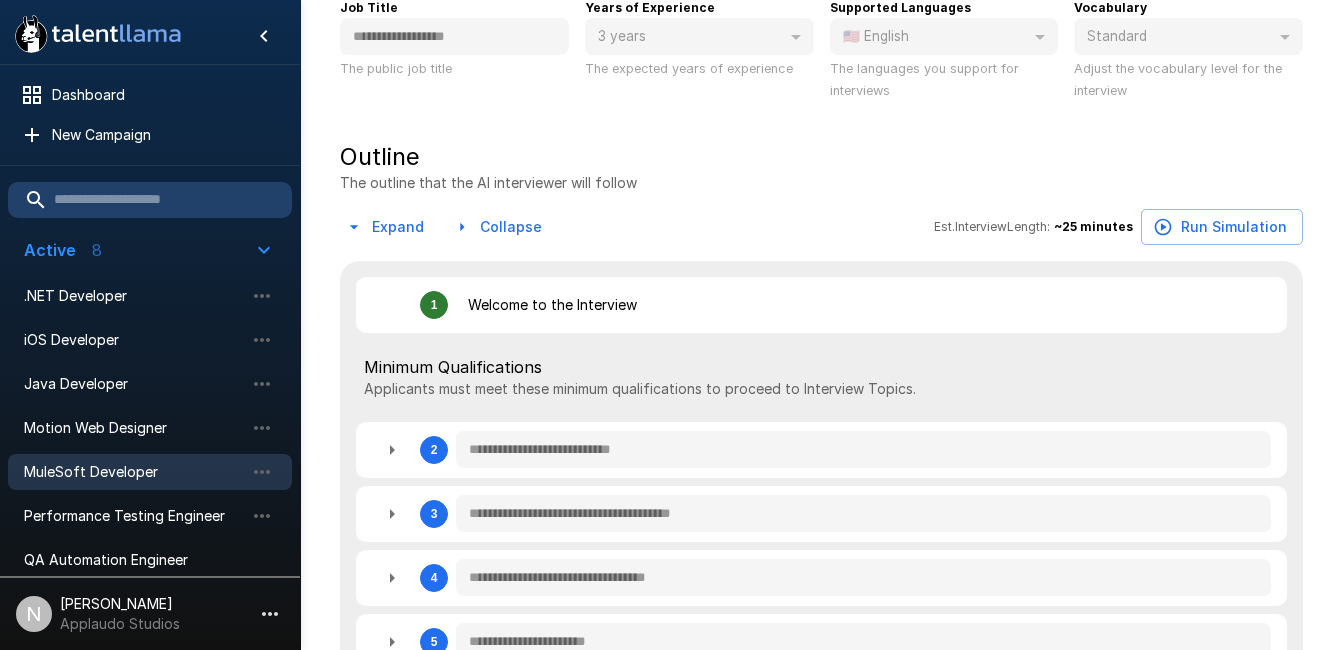 scroll, scrollTop: 314, scrollLeft: 0, axis: vertical 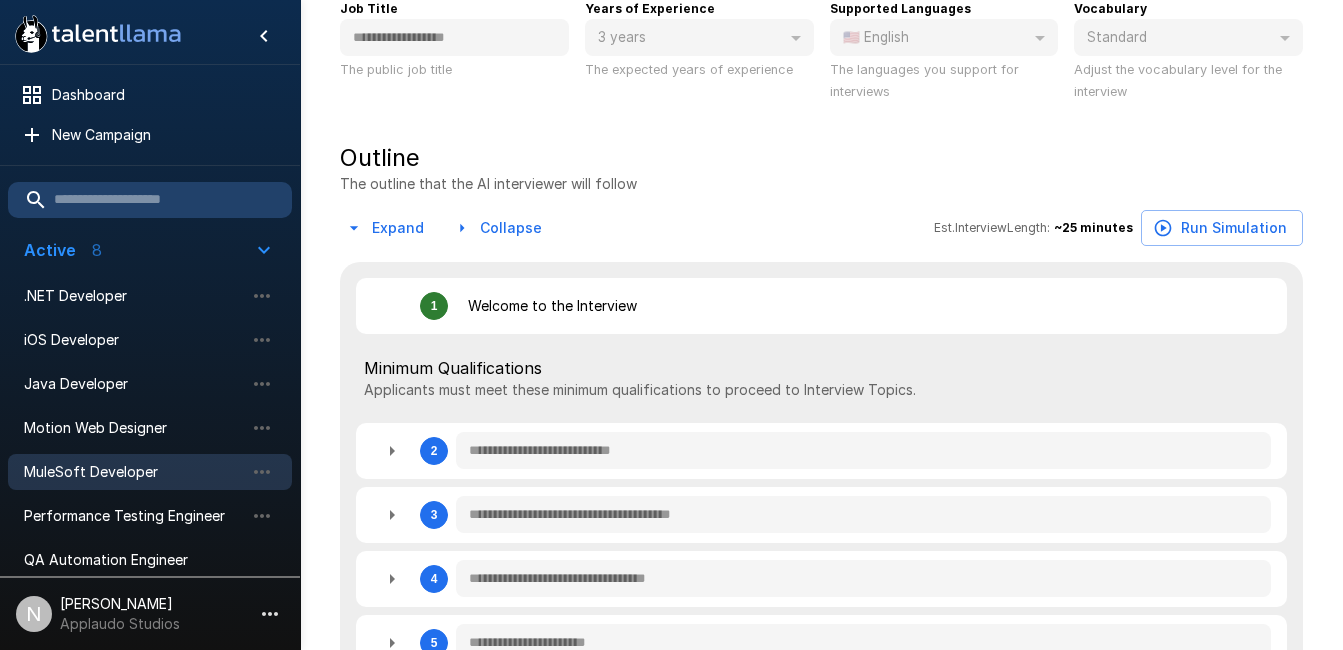 type on "*" 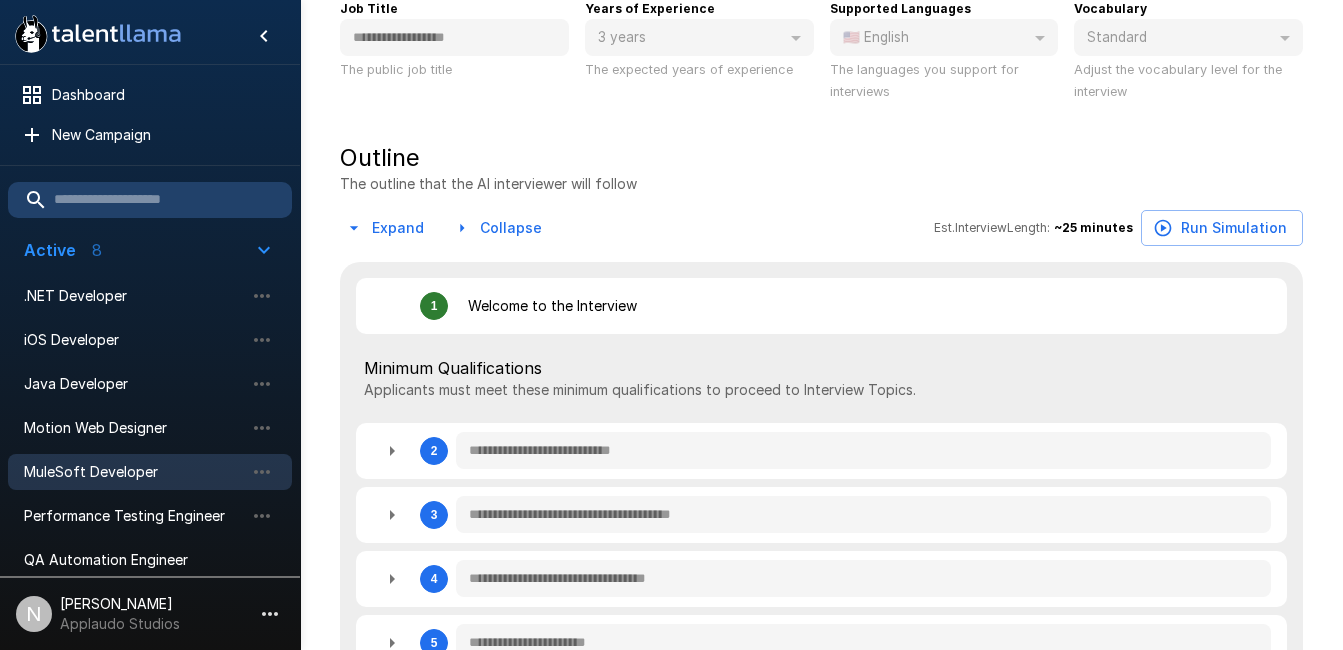 type on "*" 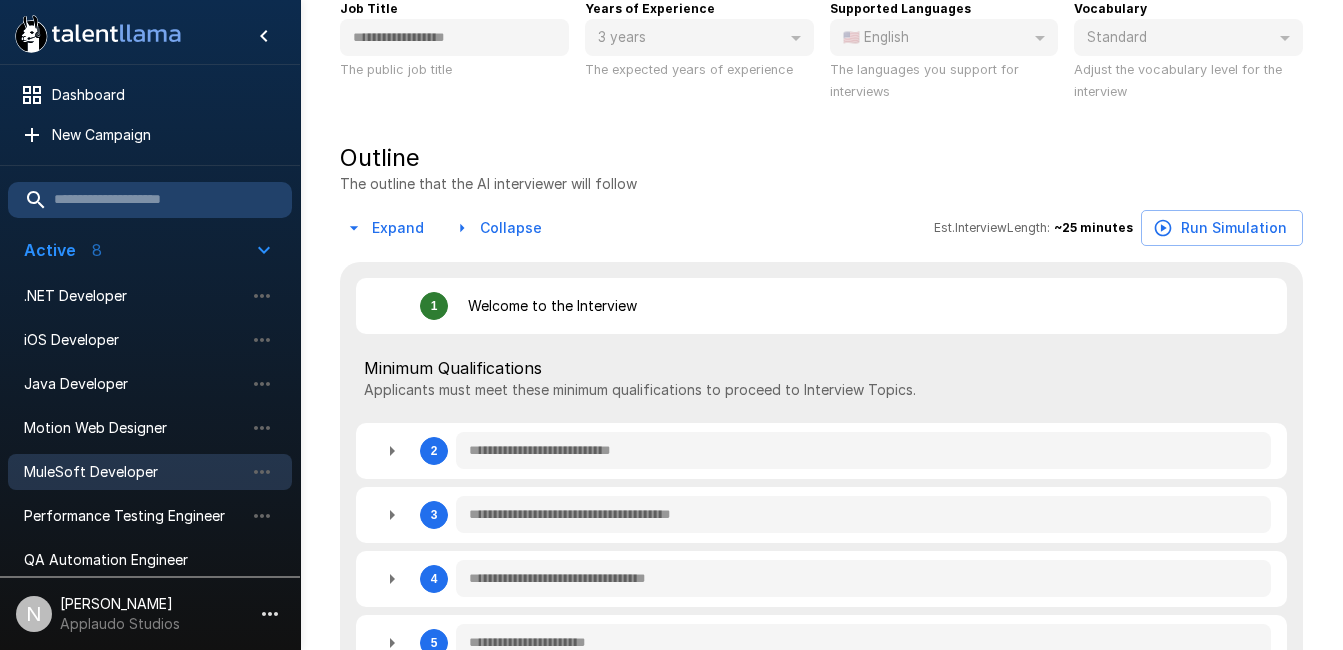 type on "*" 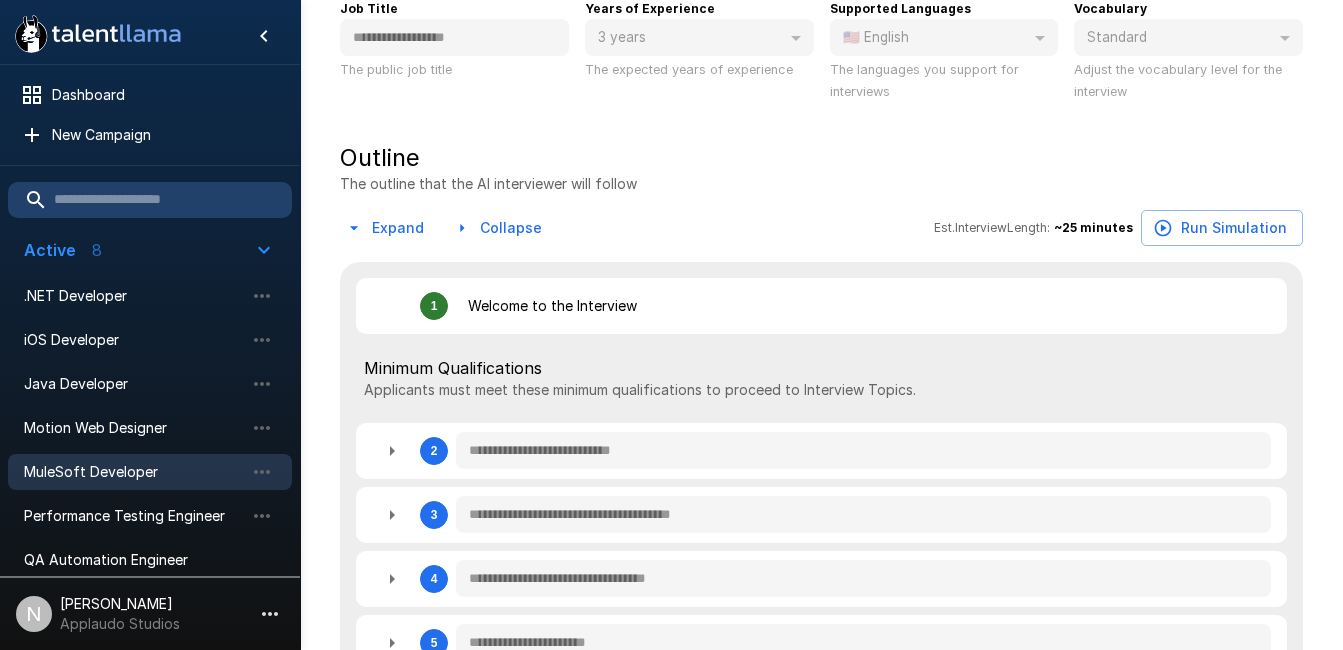 type on "*" 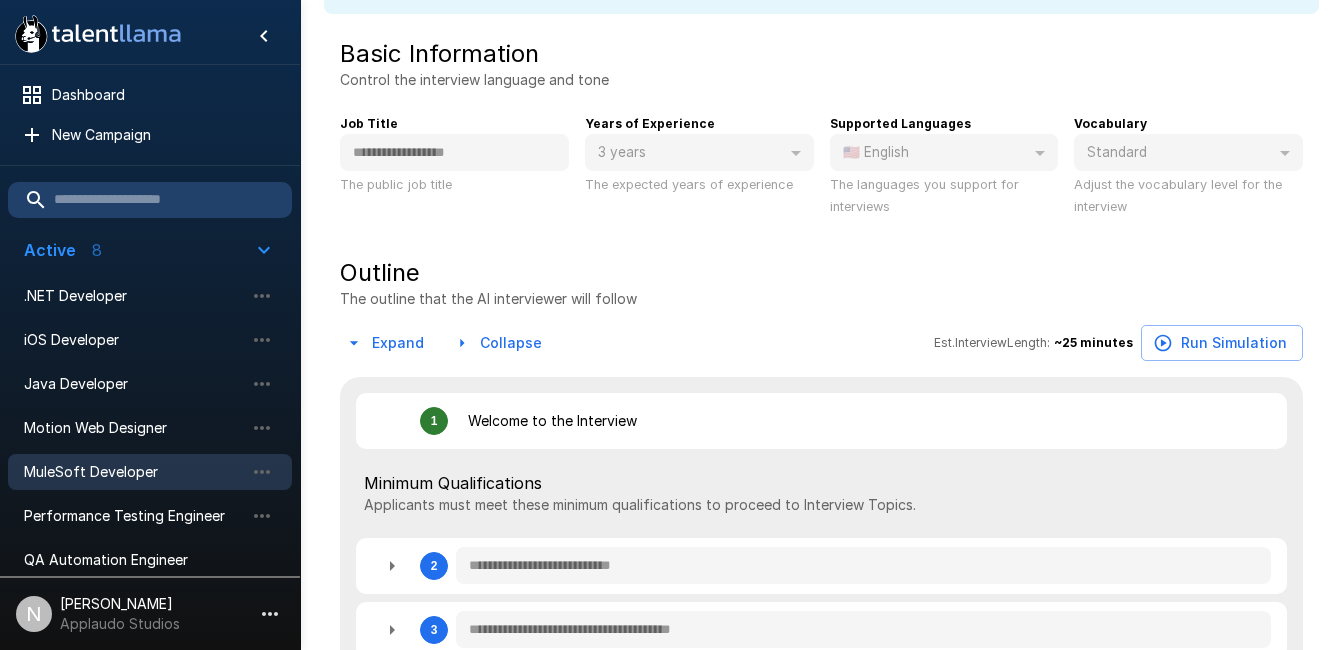 scroll, scrollTop: 0, scrollLeft: 0, axis: both 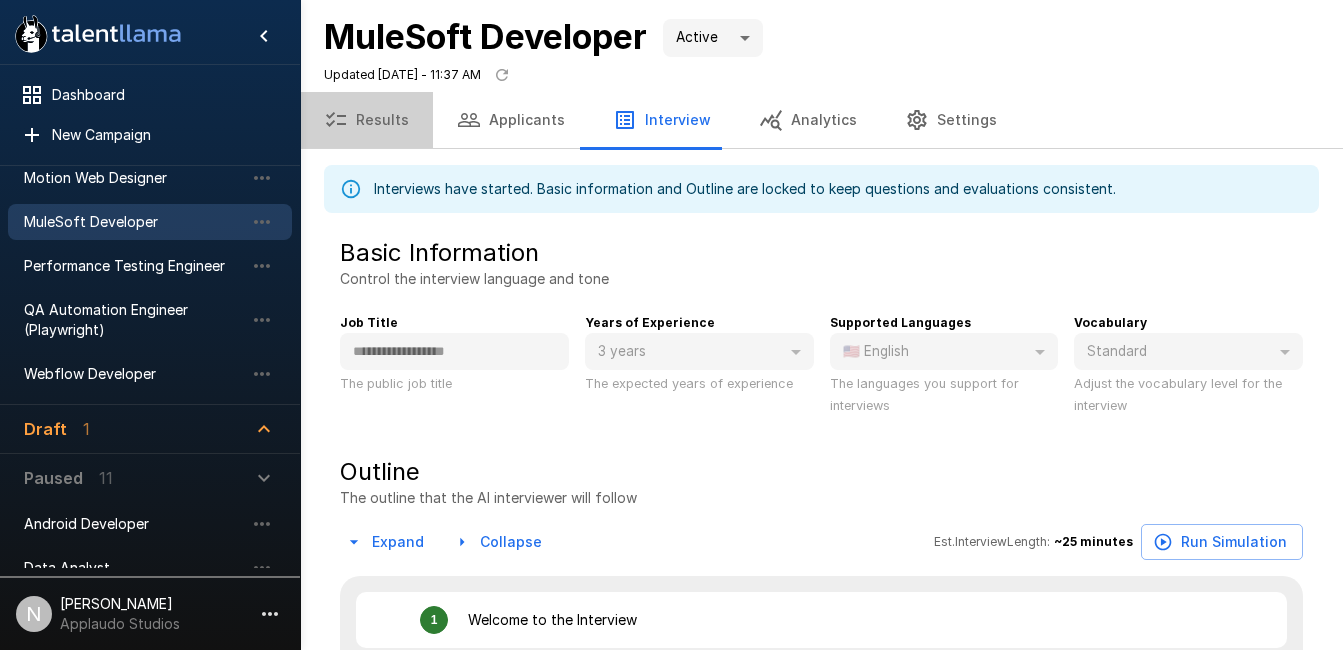click on "Results" at bounding box center (366, 120) 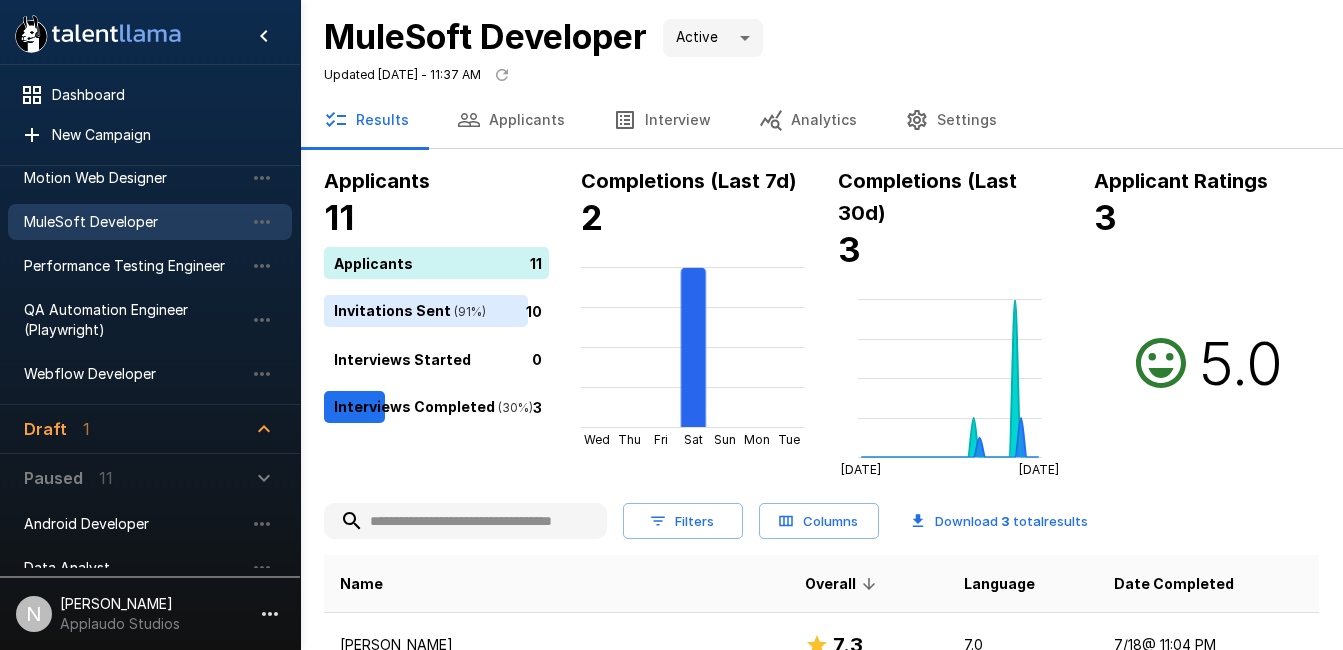 scroll, scrollTop: 257, scrollLeft: 0, axis: vertical 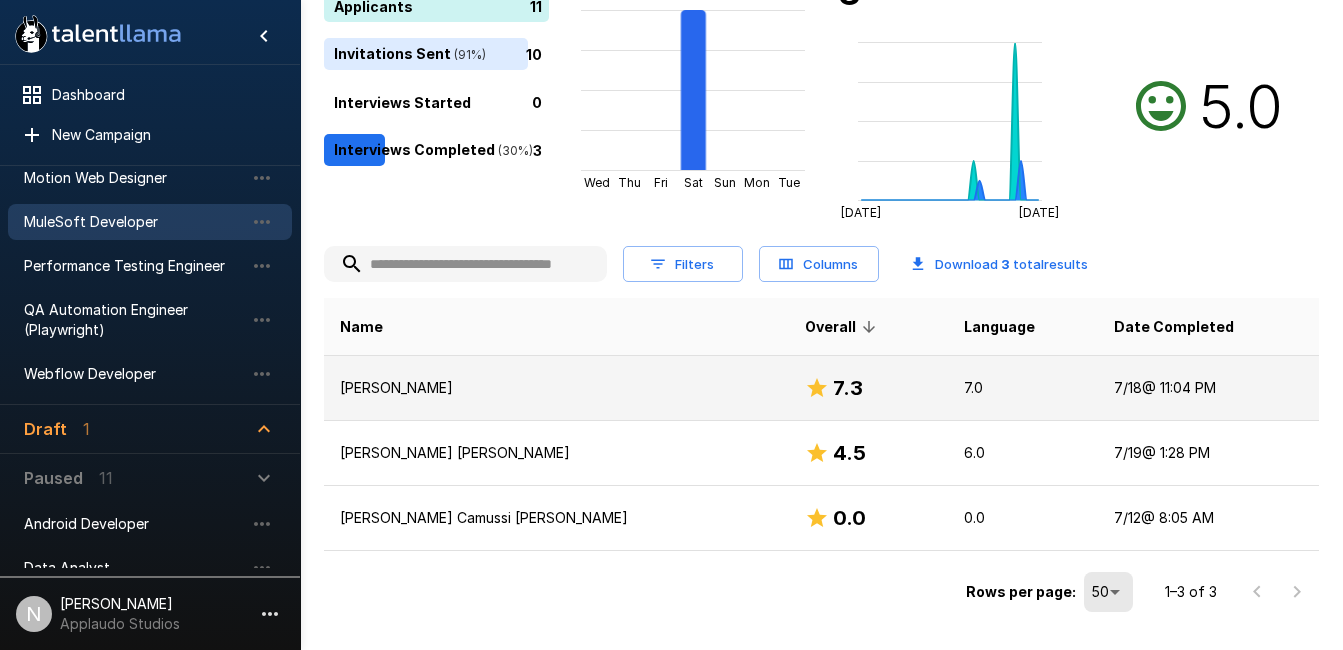 click on "[PERSON_NAME]" at bounding box center (556, 388) 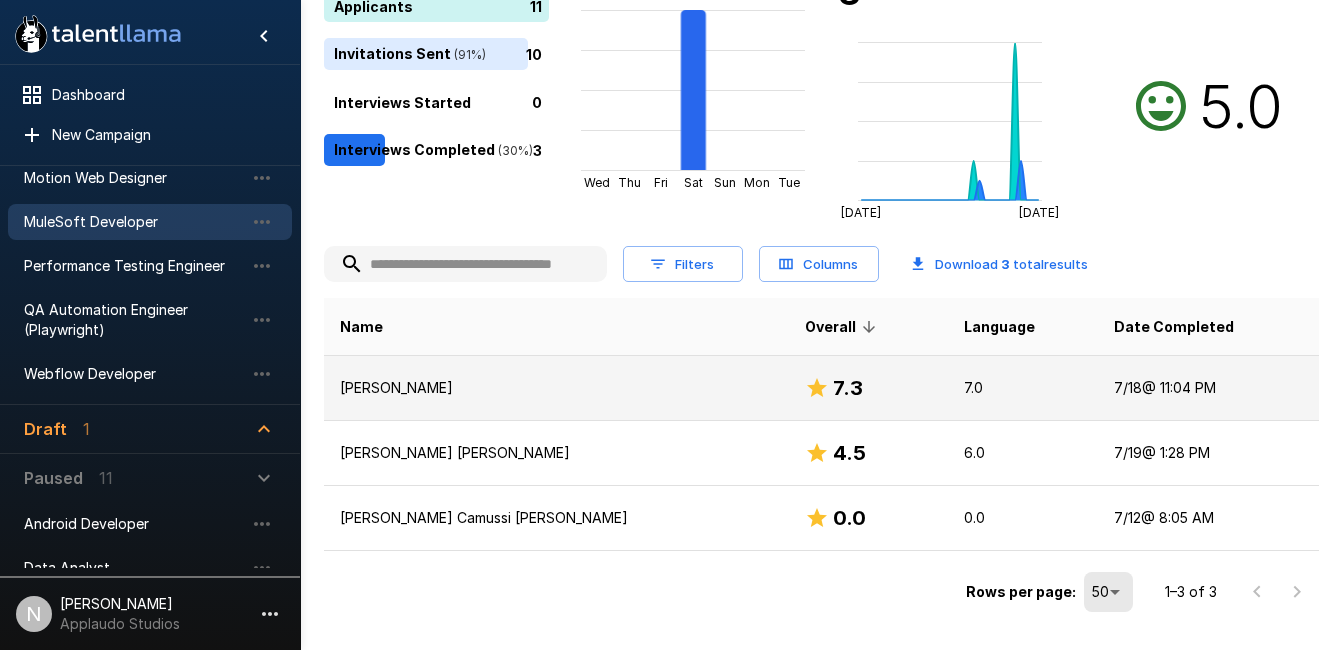 scroll, scrollTop: 0, scrollLeft: 0, axis: both 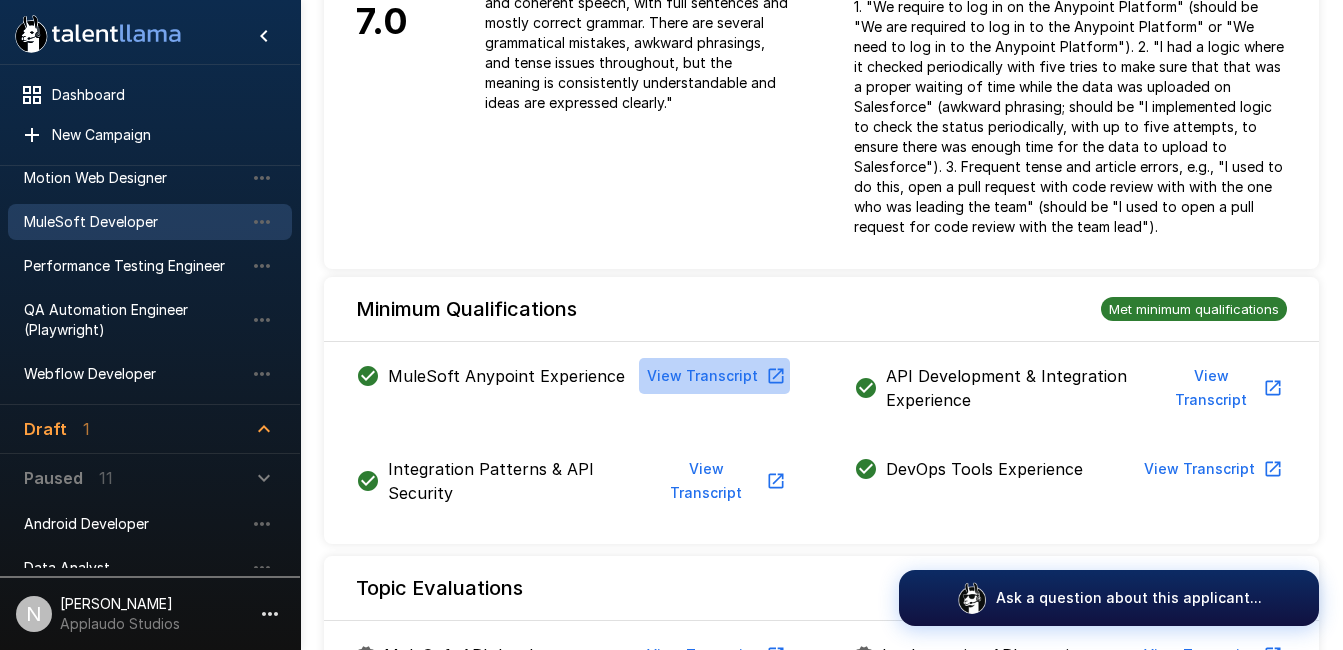 click 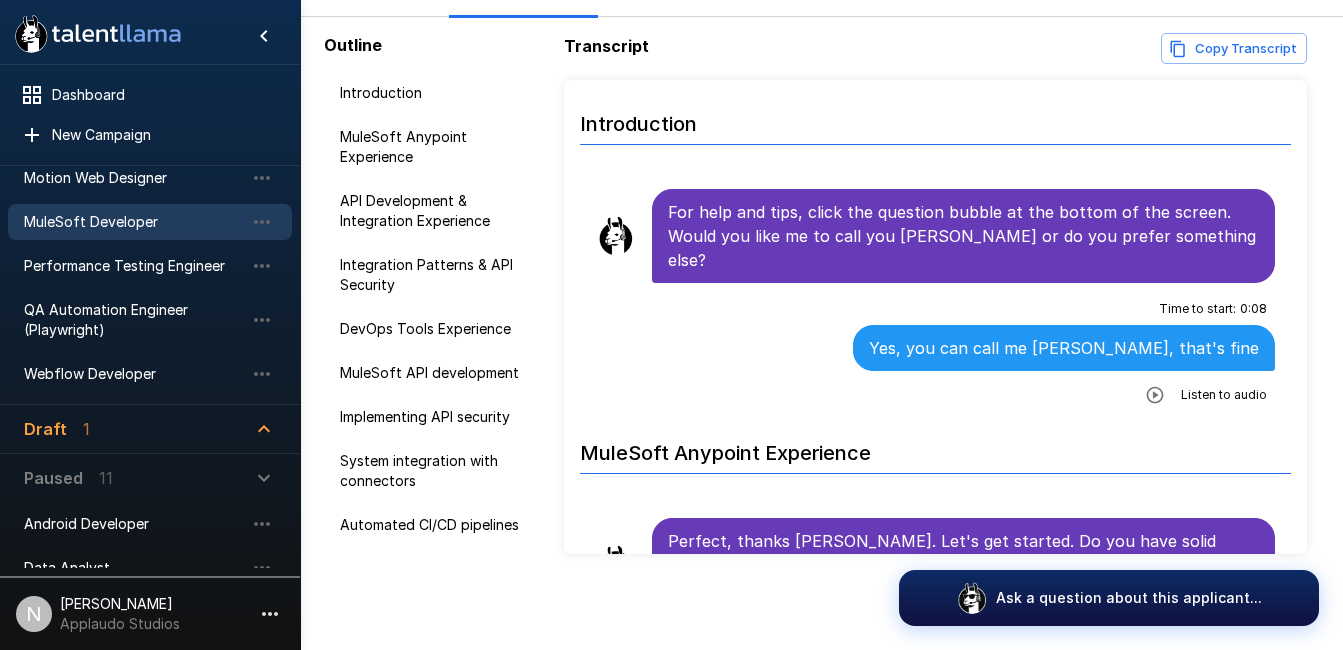 scroll, scrollTop: 122, scrollLeft: 0, axis: vertical 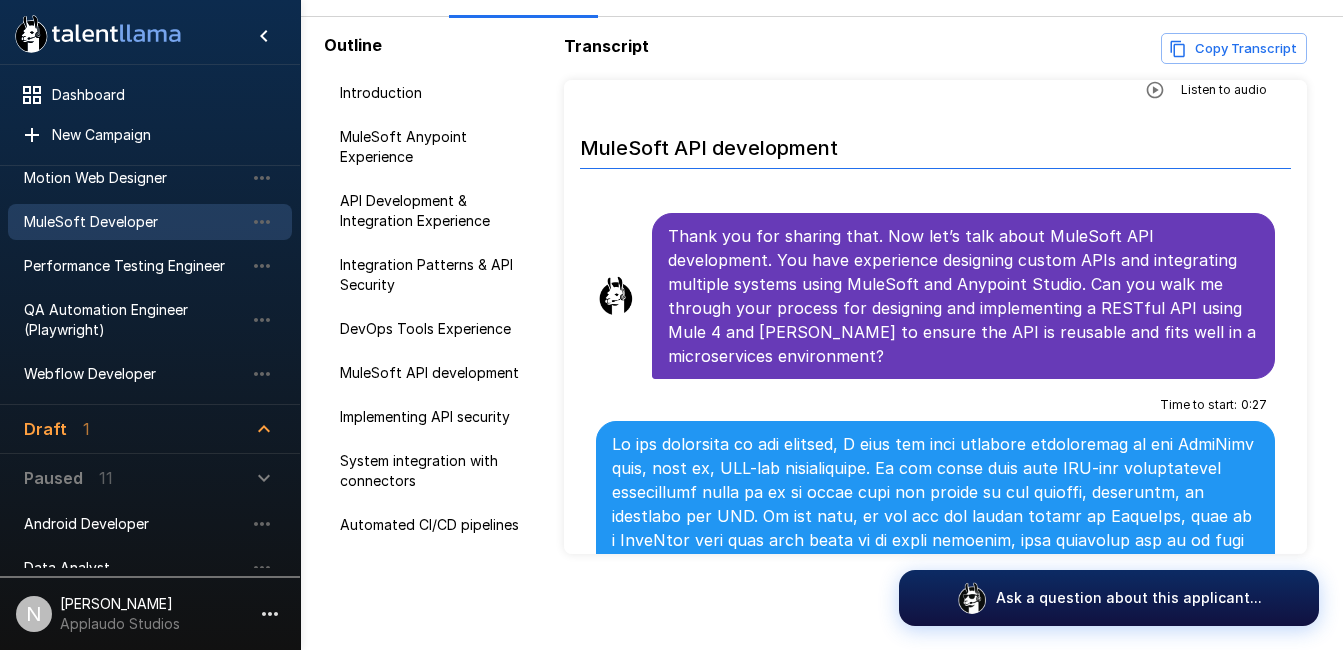 click on "Thank you for sharing that. Now let’s talk about MuleSoft API development. You have experience designing custom APIs and integrating multiple systems using MuleSoft and Anypoint Studio. Can you walk me through your process for designing and implementing a RESTful API using Mule 4 and [PERSON_NAME] to ensure the API is reusable and fits well in a microservices environment?" at bounding box center (963, 296) 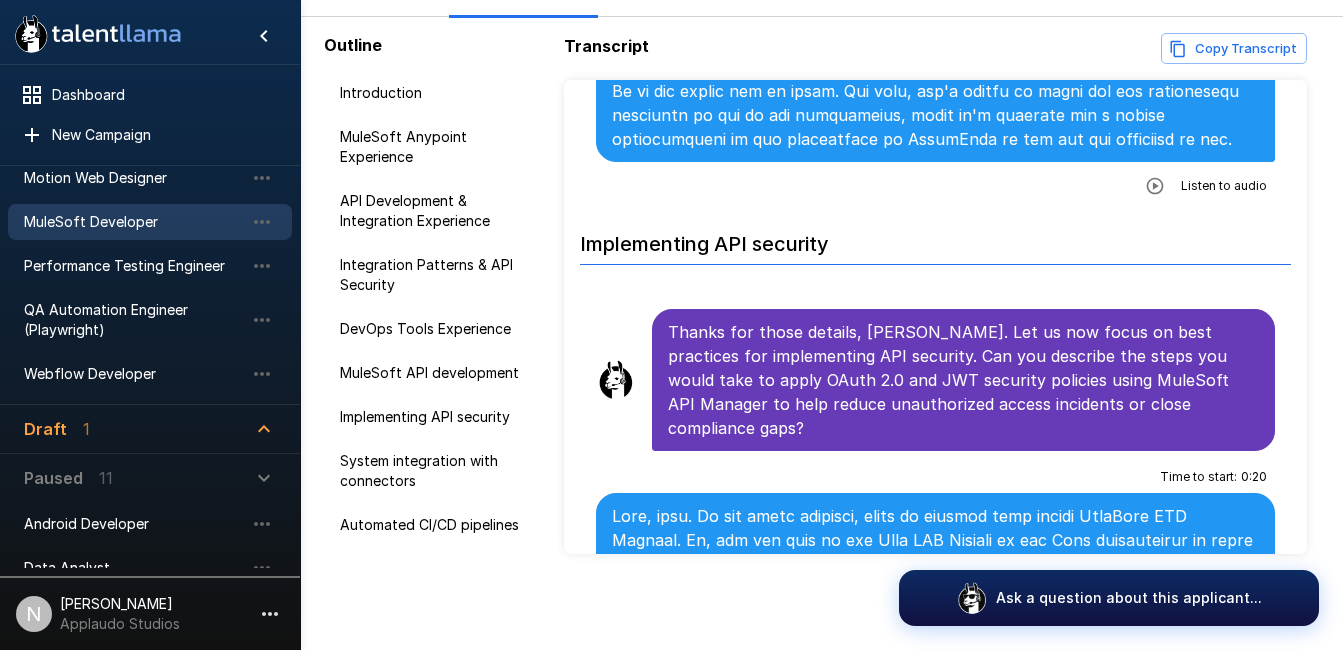 scroll, scrollTop: 3429, scrollLeft: 0, axis: vertical 